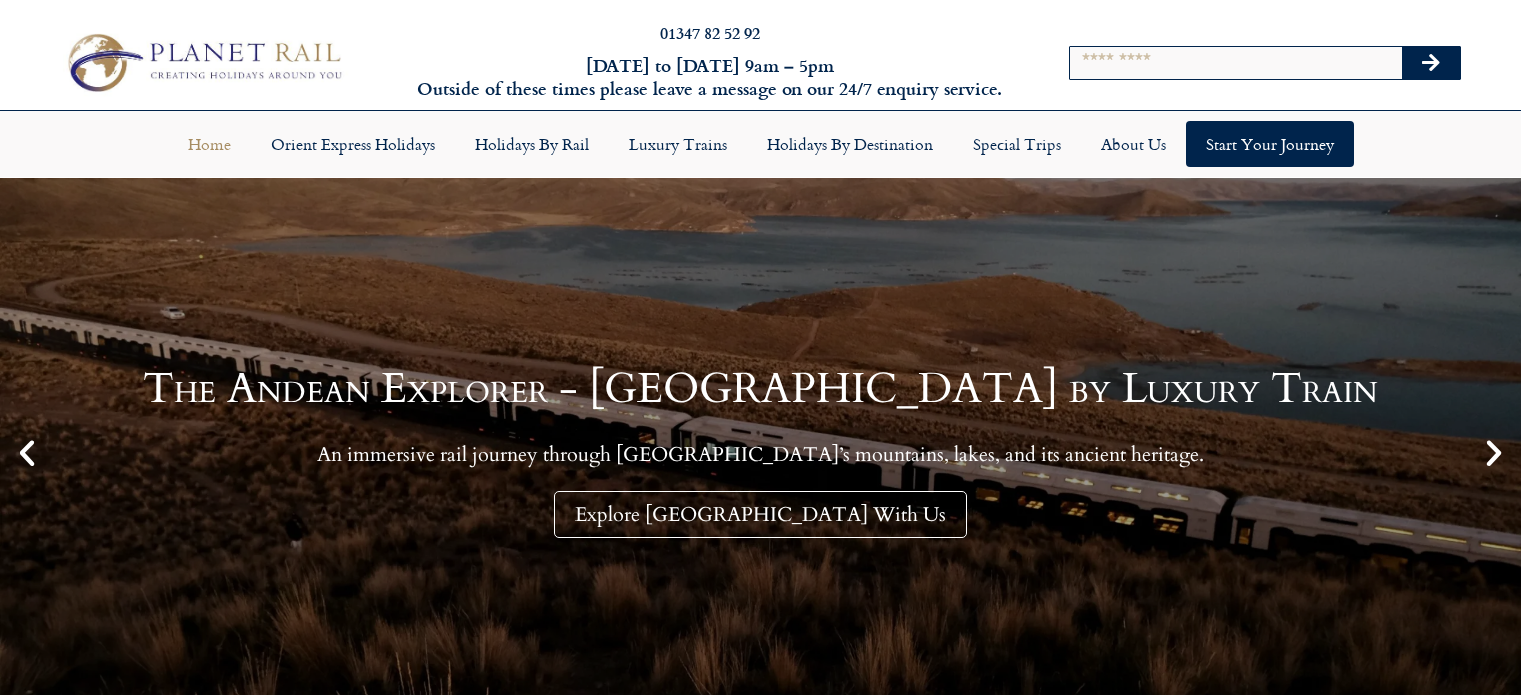 scroll, scrollTop: 0, scrollLeft: 0, axis: both 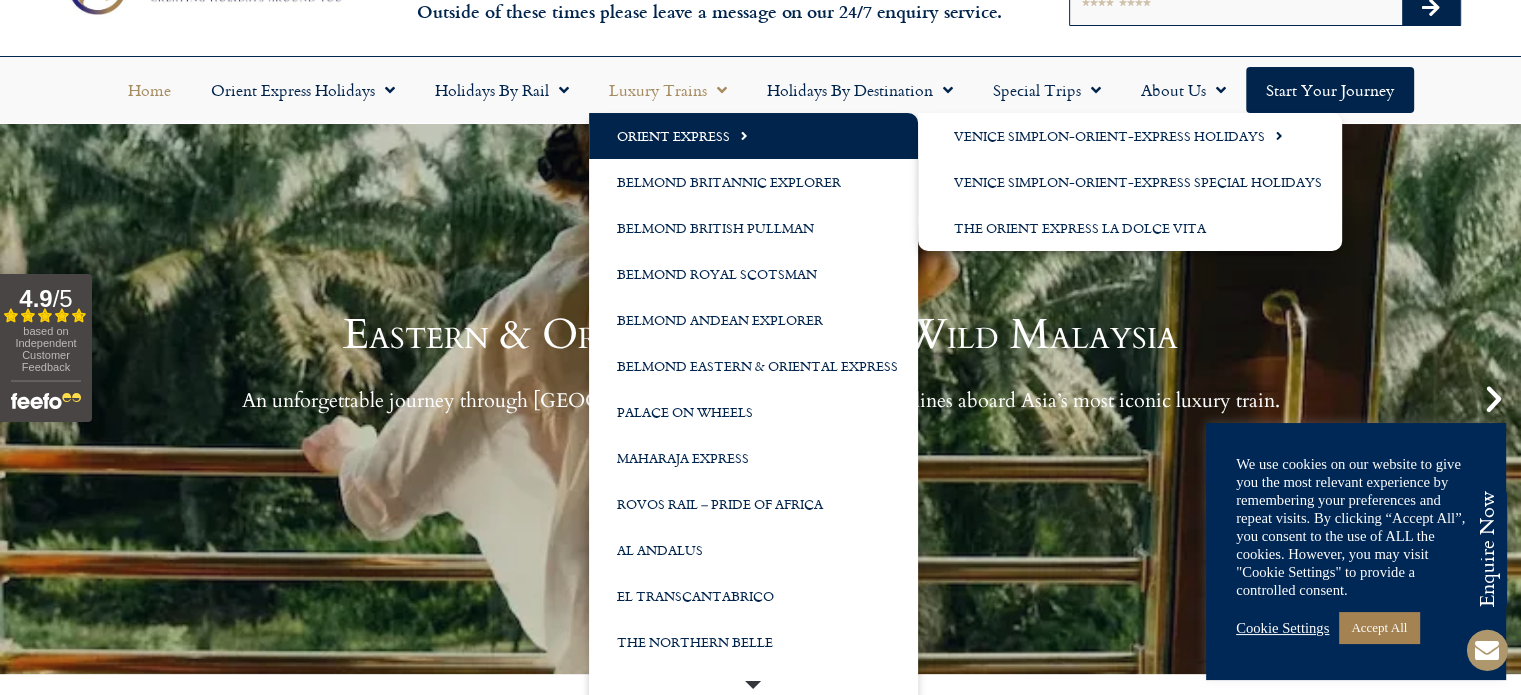 click on "Orient Express" 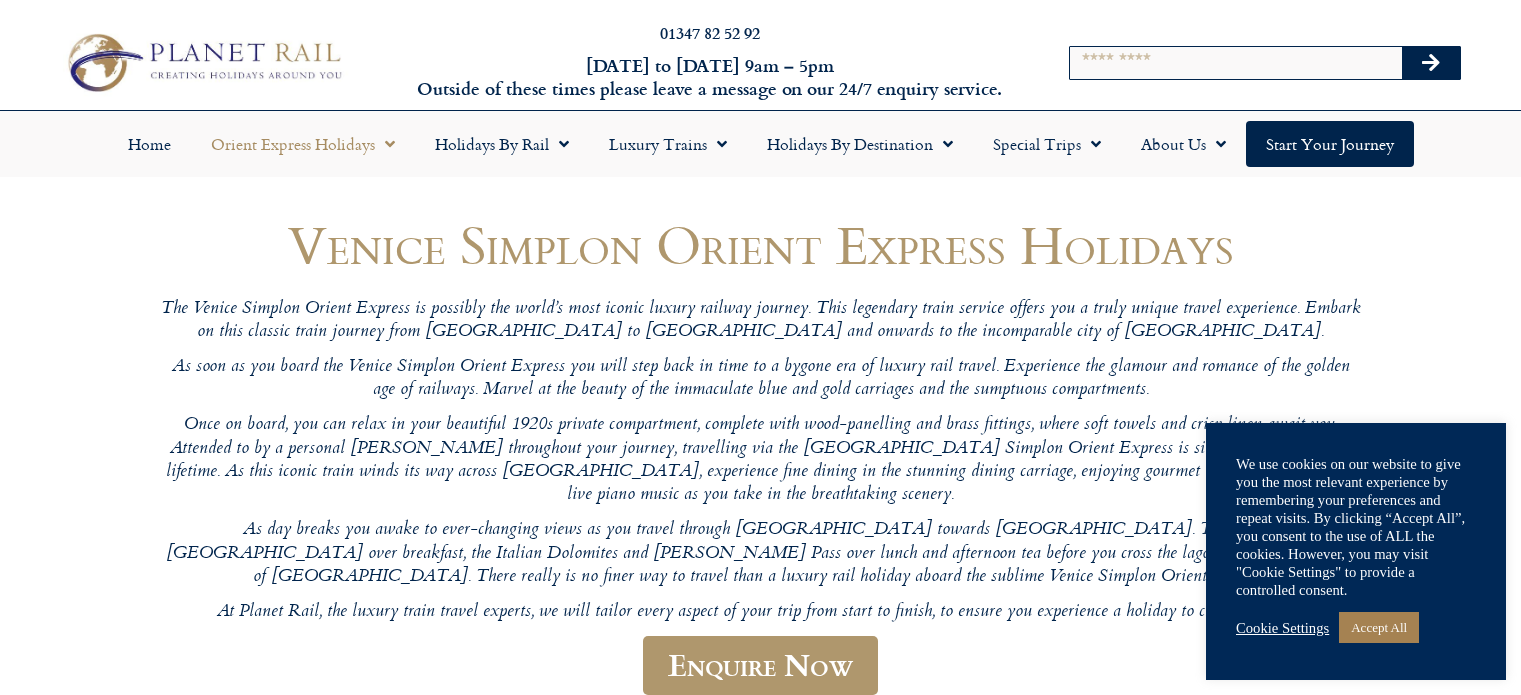 scroll, scrollTop: 0, scrollLeft: 0, axis: both 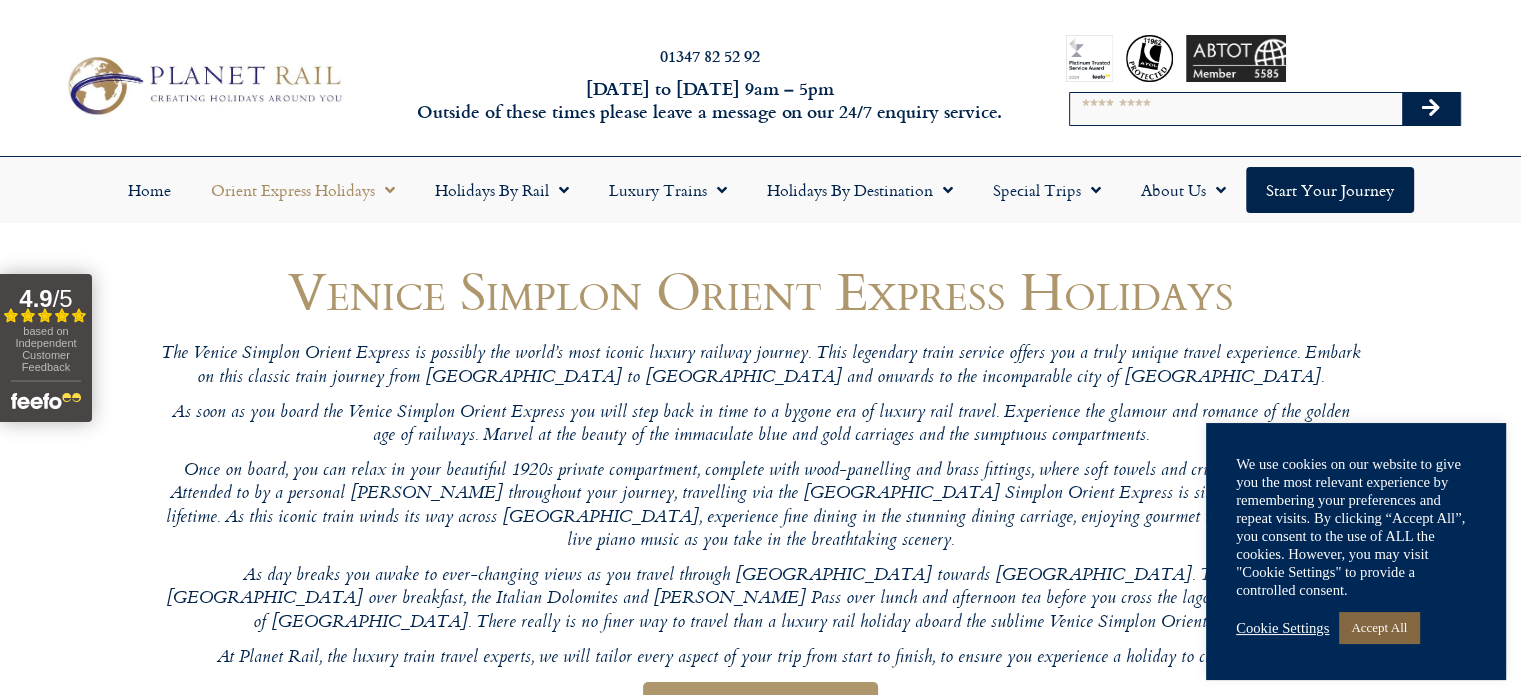 click on "Accept All" at bounding box center [1379, 627] 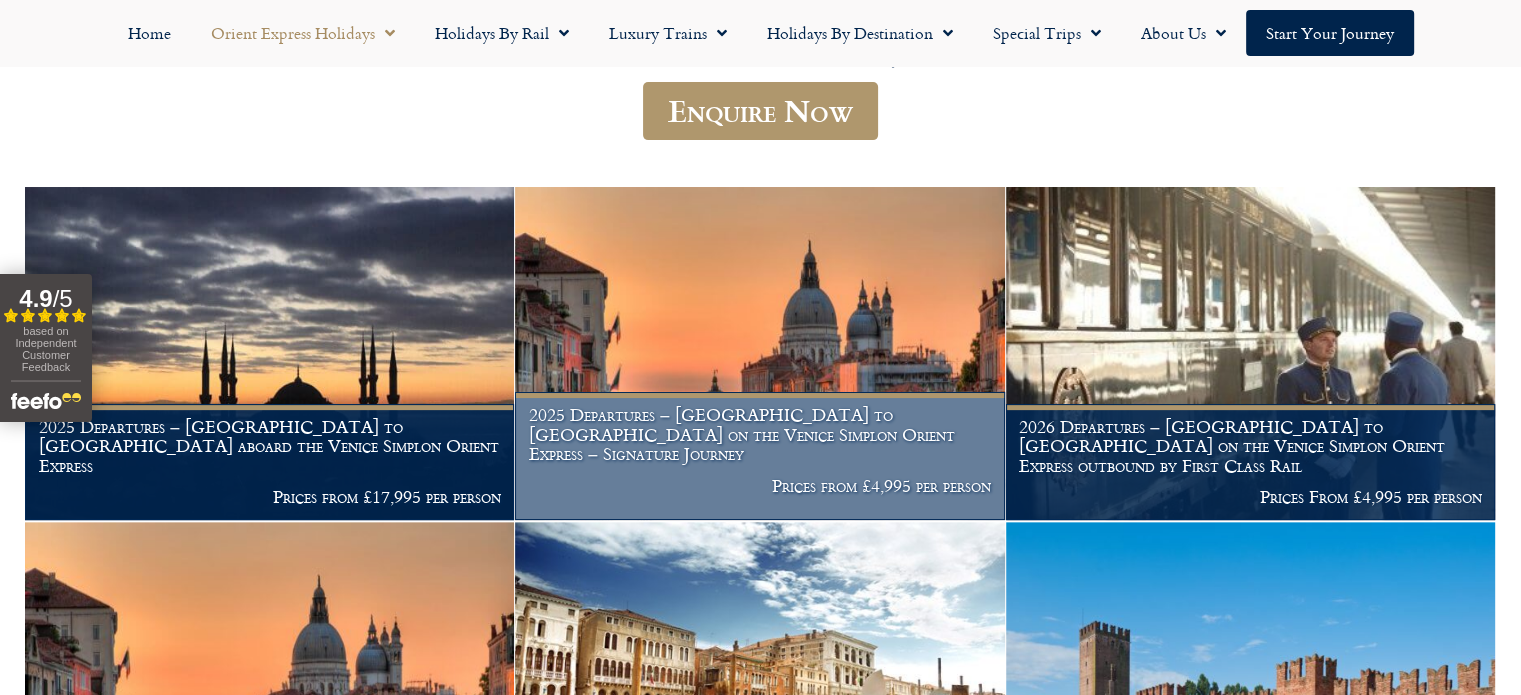 scroll, scrollTop: 700, scrollLeft: 0, axis: vertical 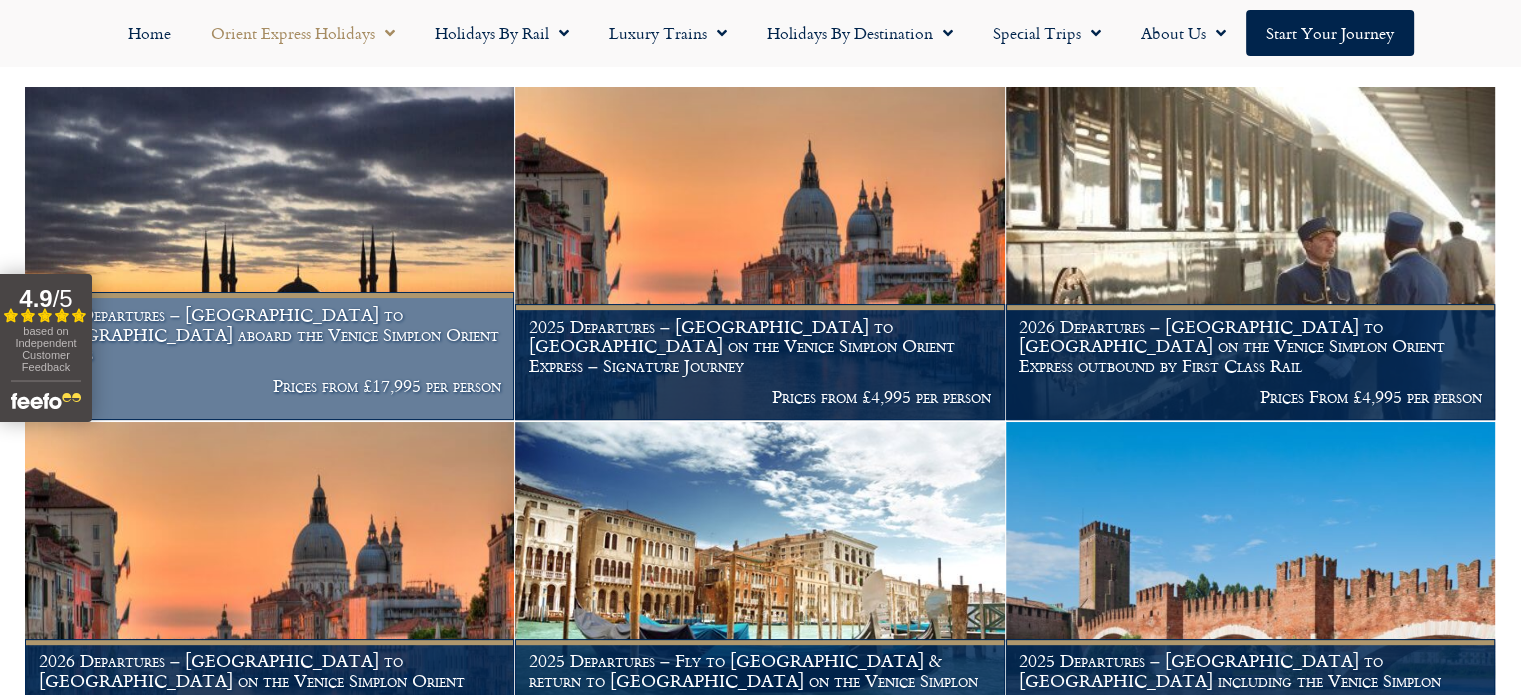 click on "2025 Departures – Istanbul to Paris aboard the Venice Simplon Orient Express" at bounding box center (270, 334) 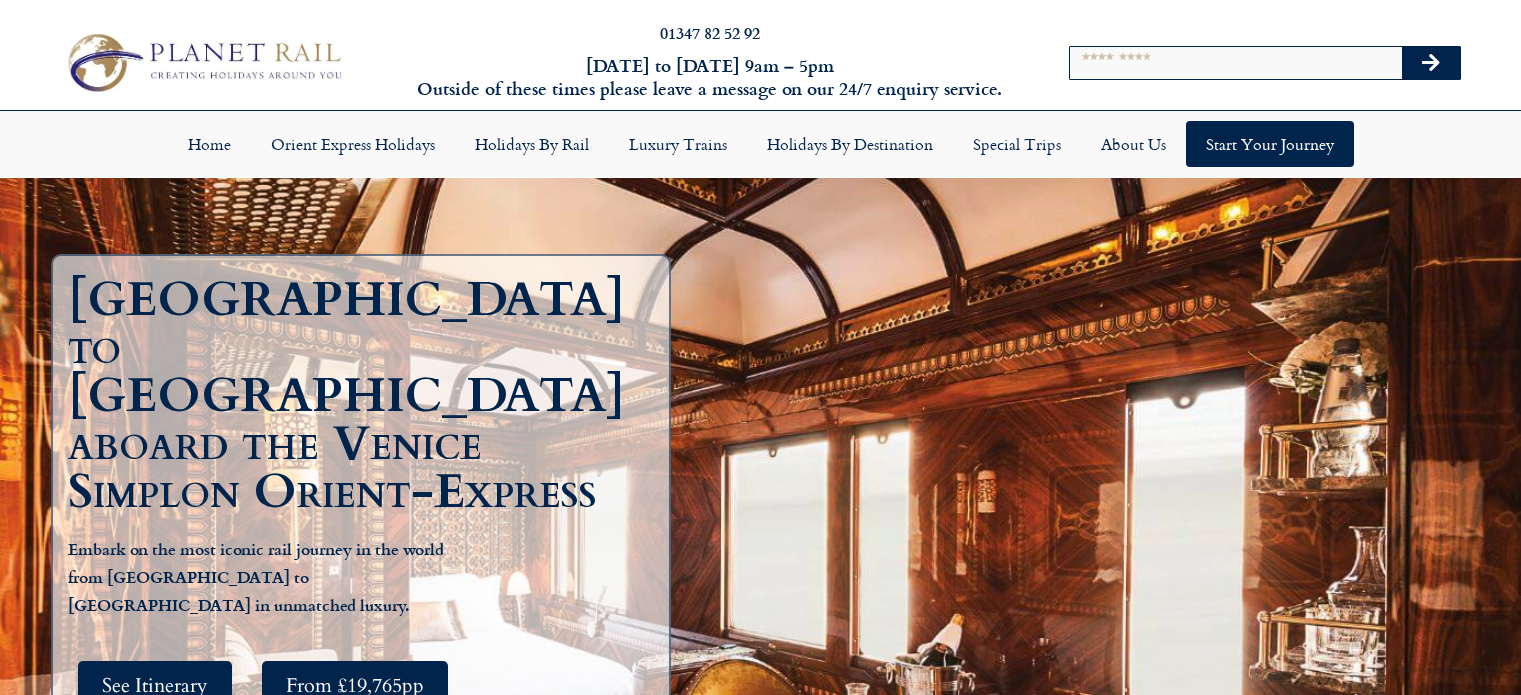 scroll, scrollTop: 0, scrollLeft: 0, axis: both 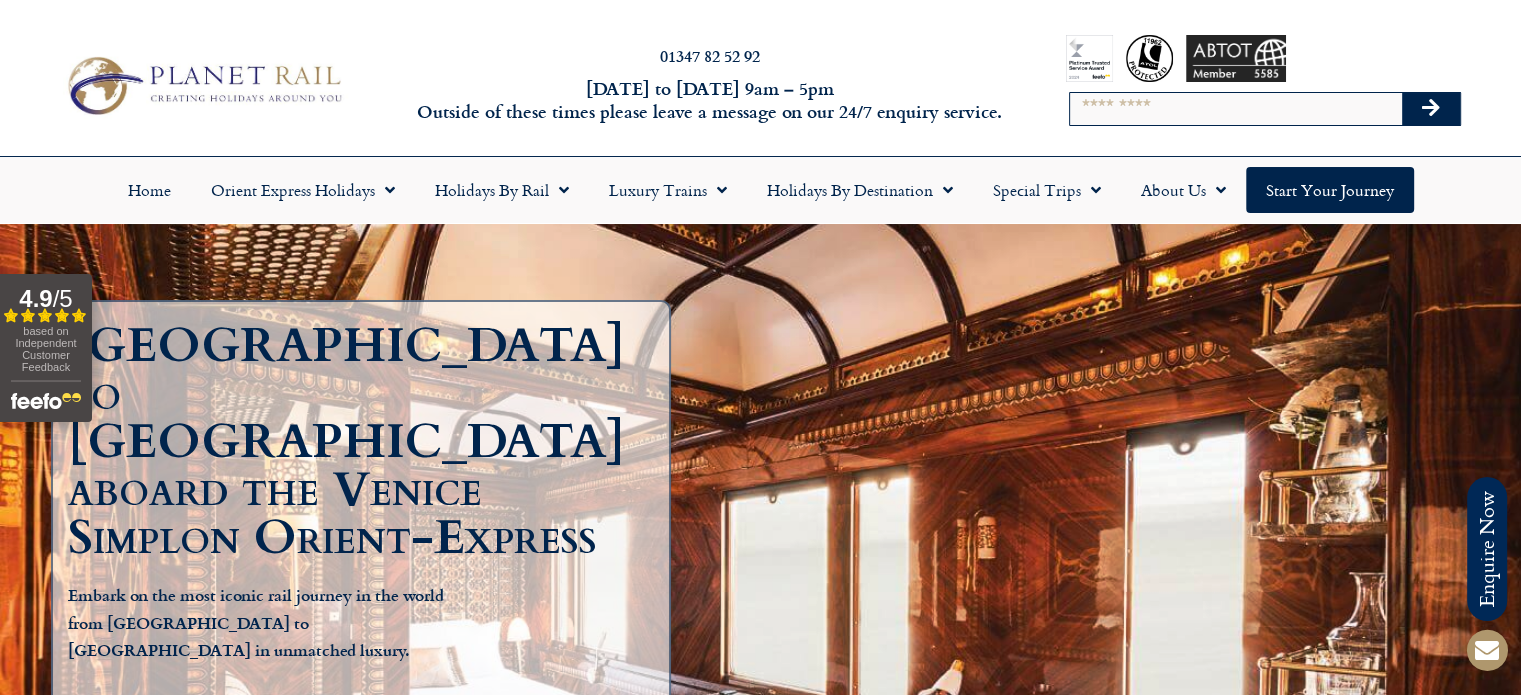 click on "Paris to Istanbul aboard the Venice Simplon Orient-Express
Embark on the most iconic rail journey in the world from Paris to Istanbul in unmatched luxury.
See Itinerary
From £19,765pp" at bounding box center (761, 554) 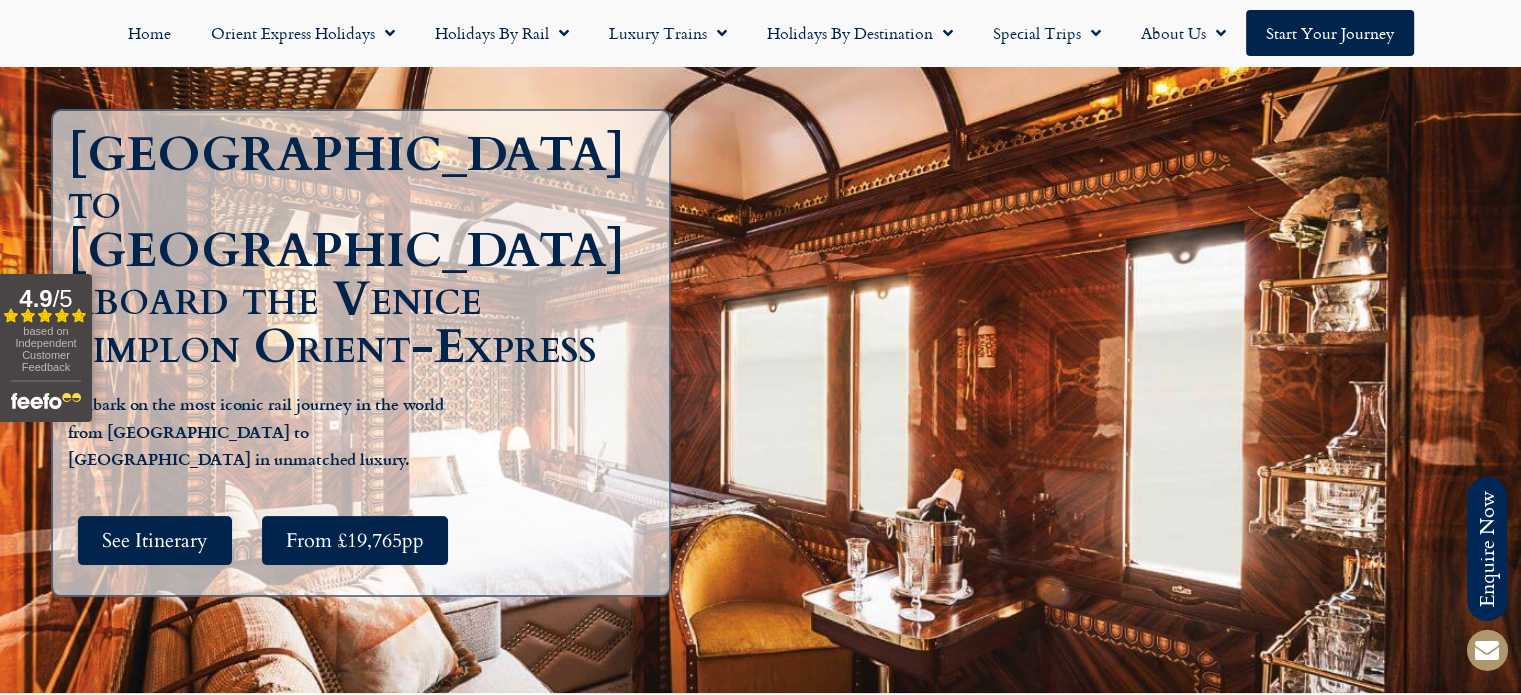 scroll, scrollTop: 0, scrollLeft: 0, axis: both 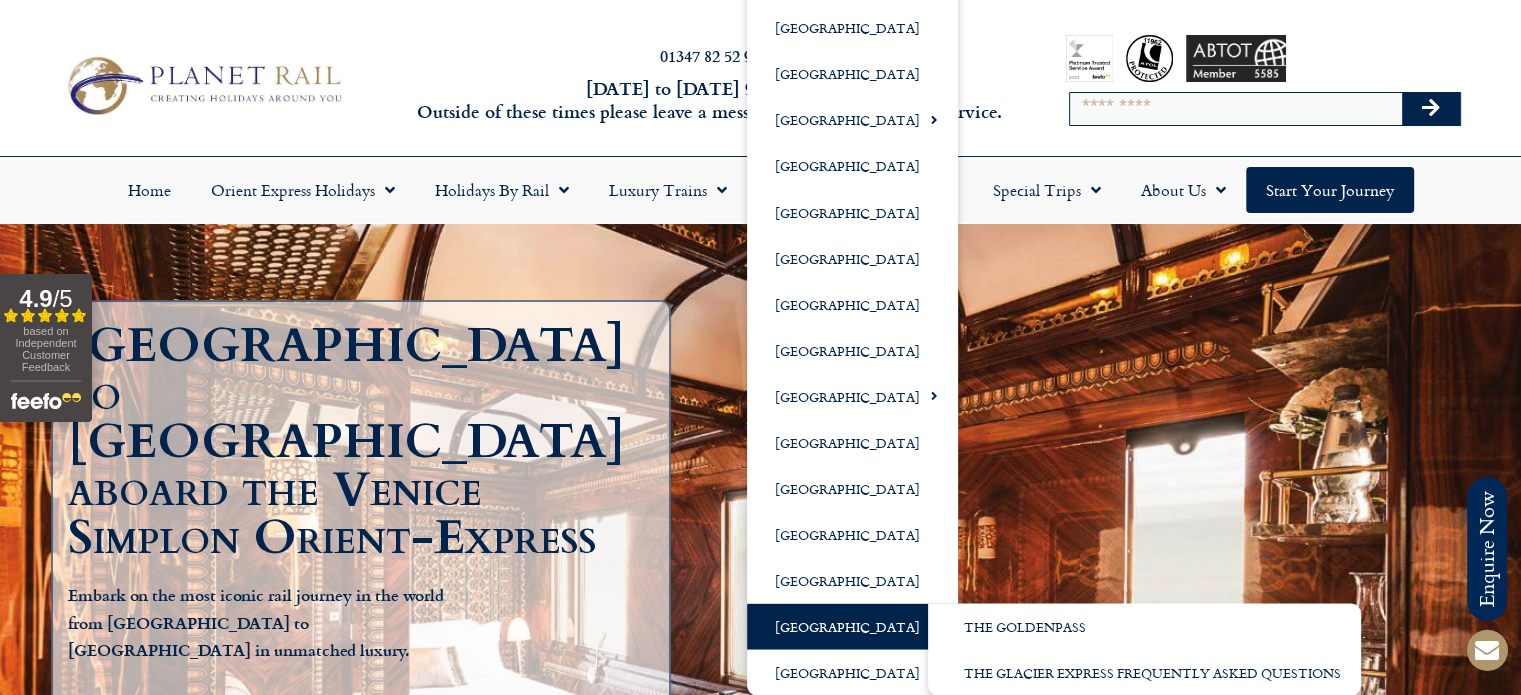 click on "[GEOGRAPHIC_DATA]" 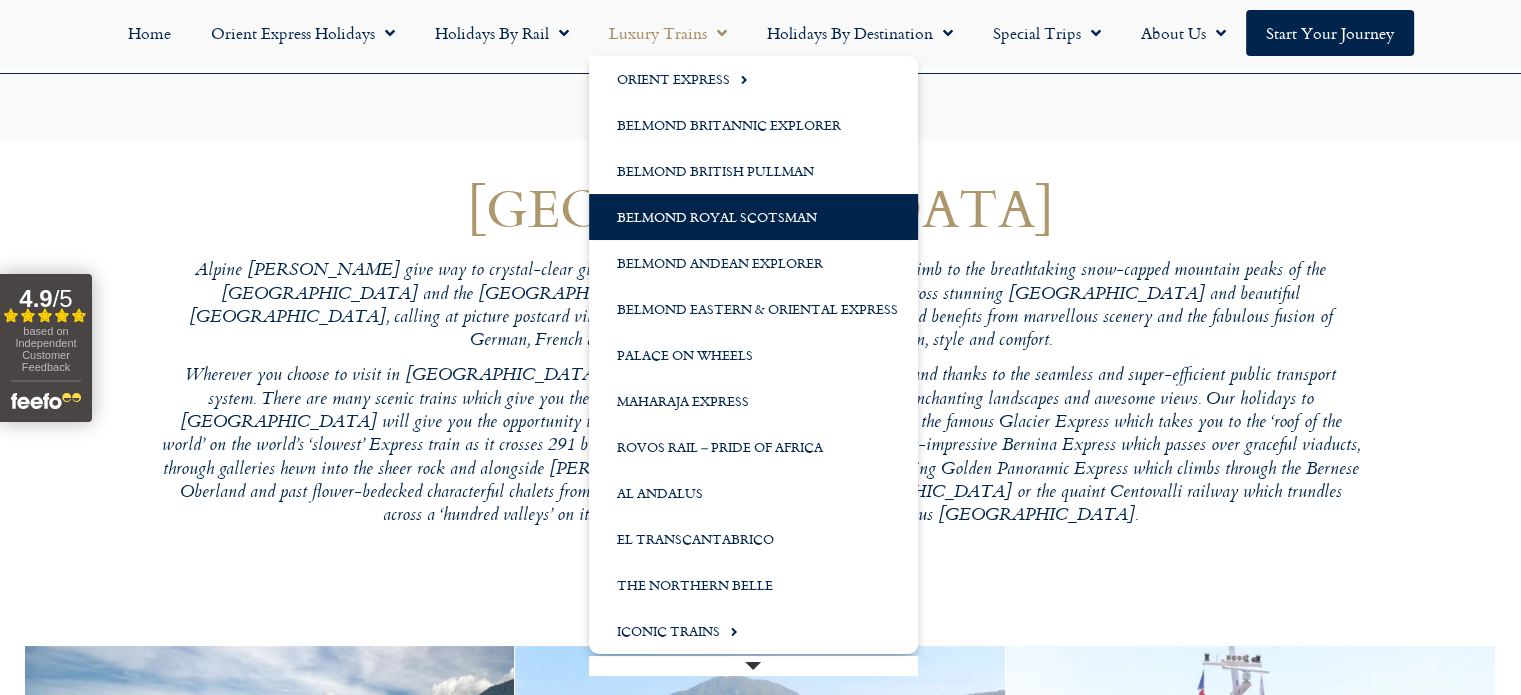 scroll, scrollTop: 200, scrollLeft: 0, axis: vertical 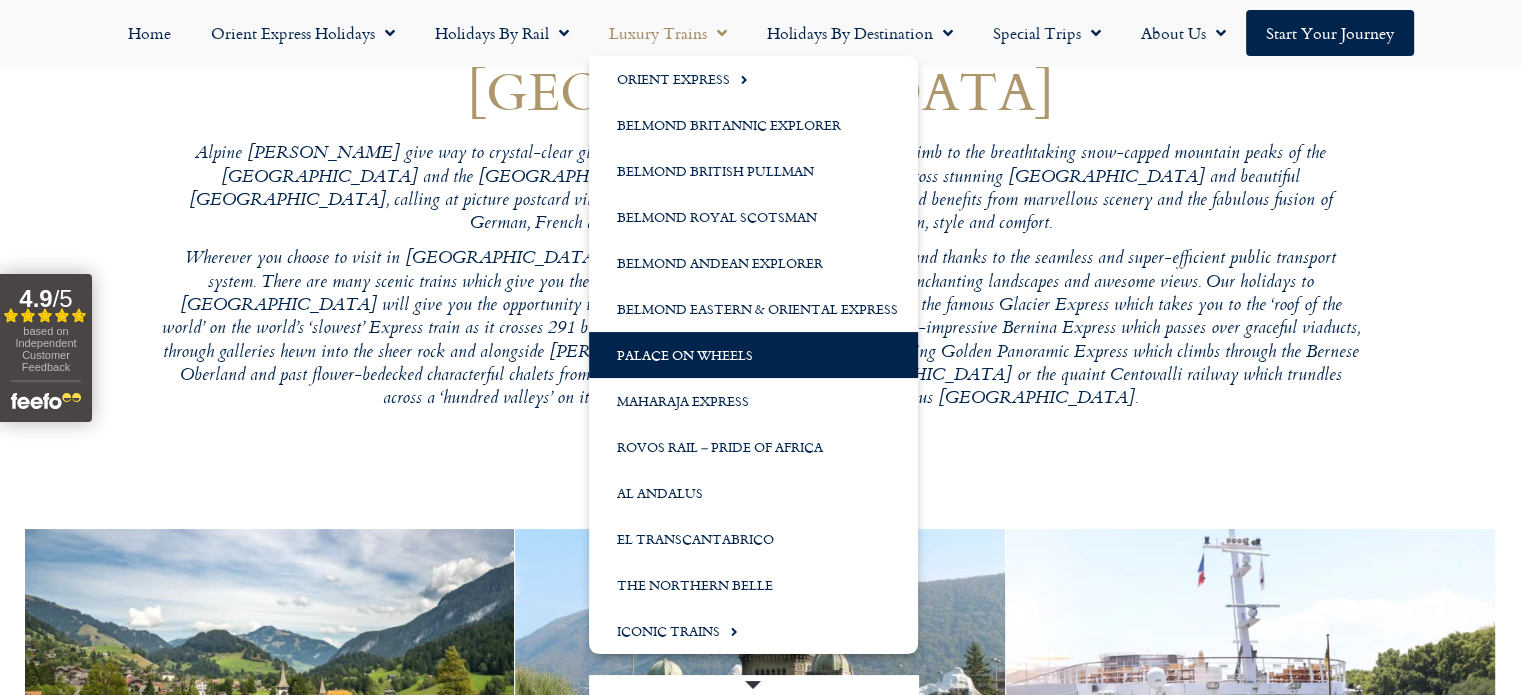 click on "Palace on Wheels" 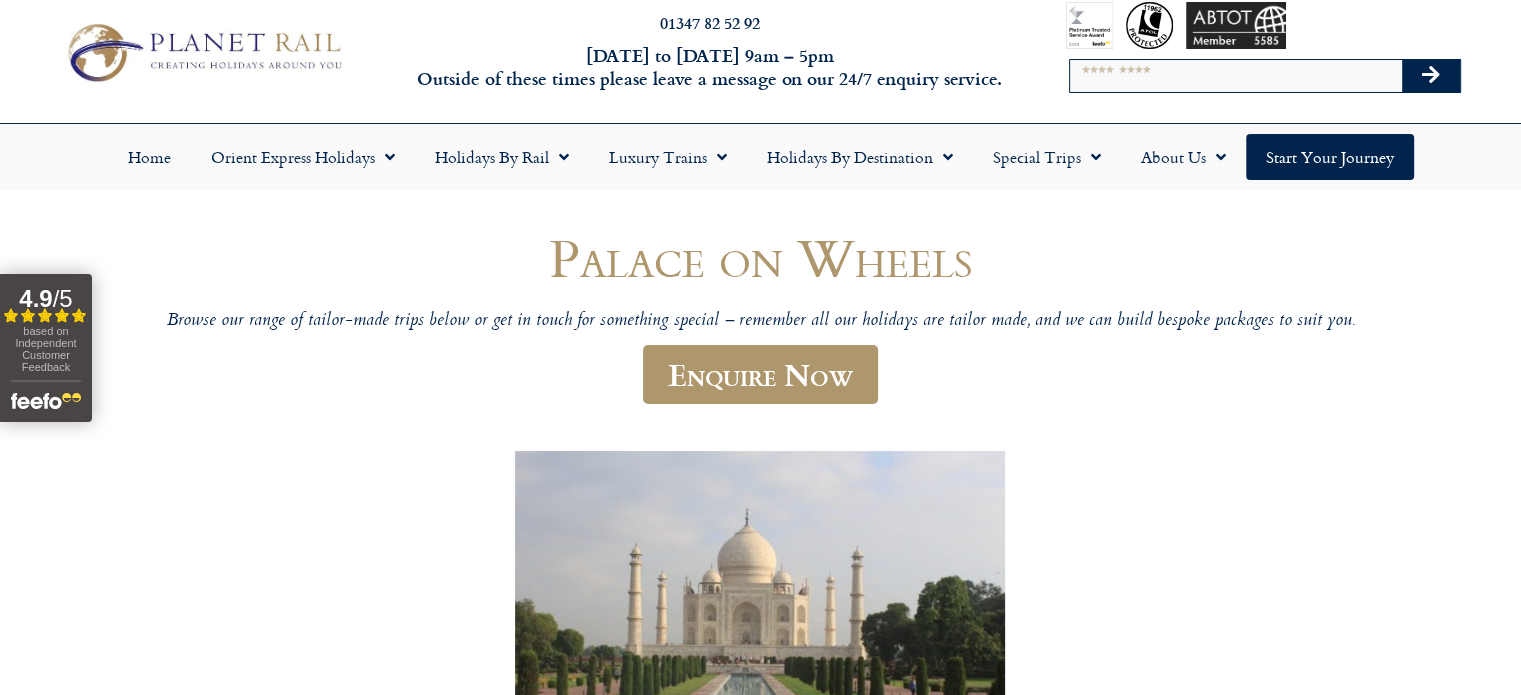 scroll, scrollTop: 0, scrollLeft: 0, axis: both 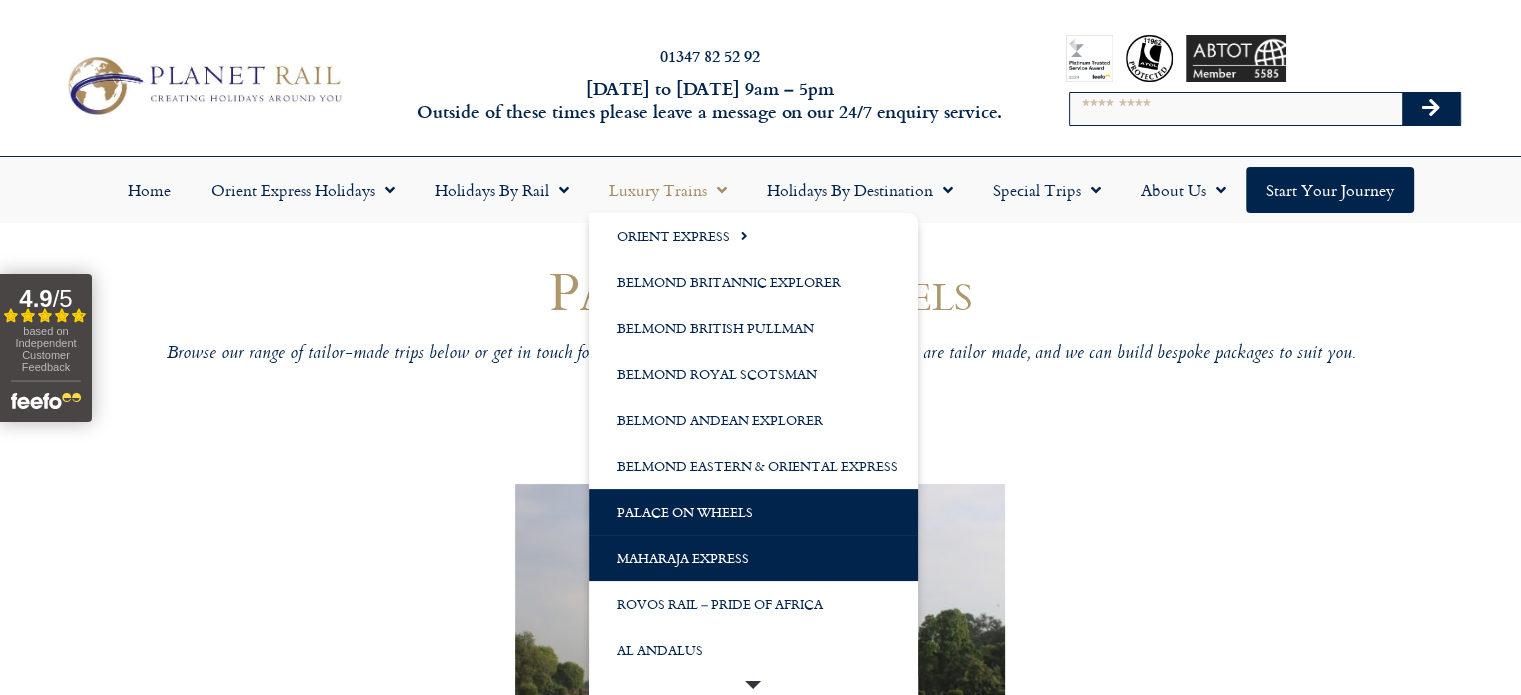click on "Maharaja Express" 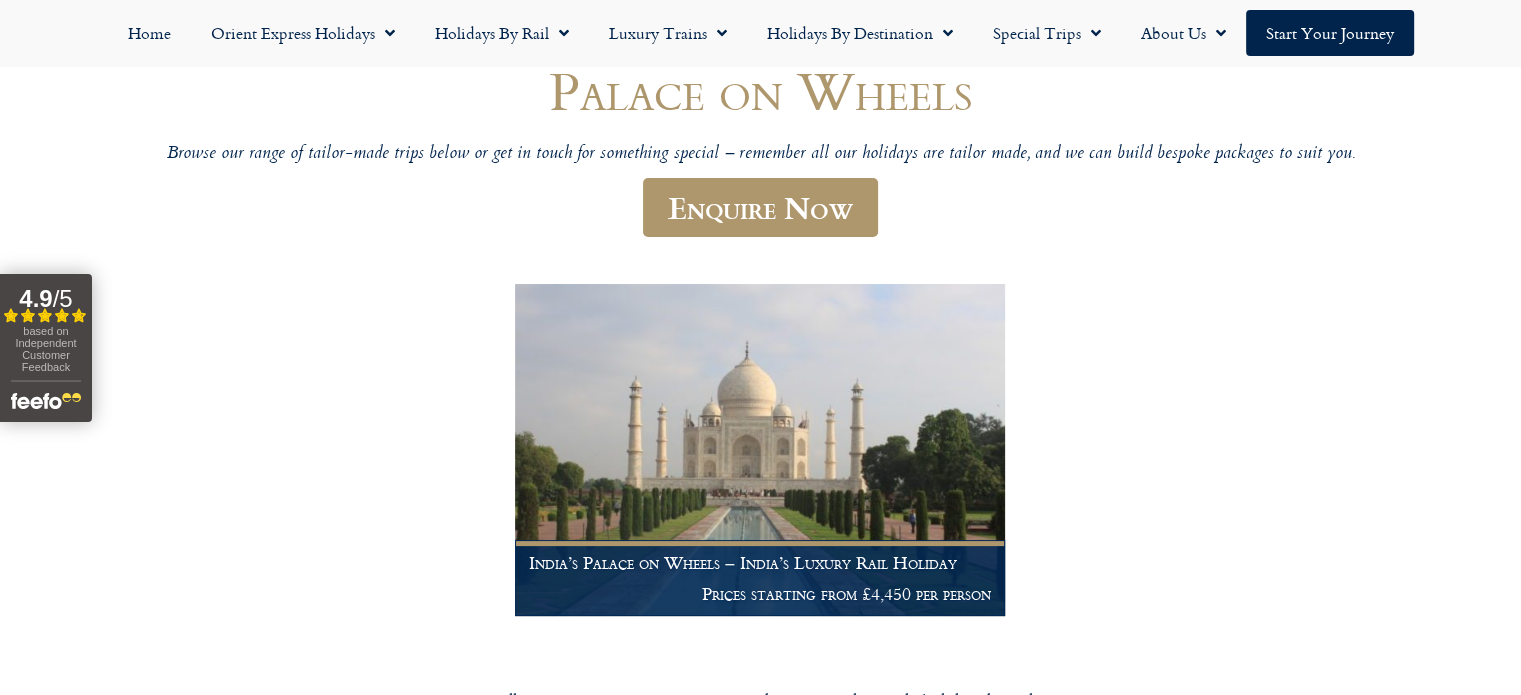 scroll, scrollTop: 296, scrollLeft: 0, axis: vertical 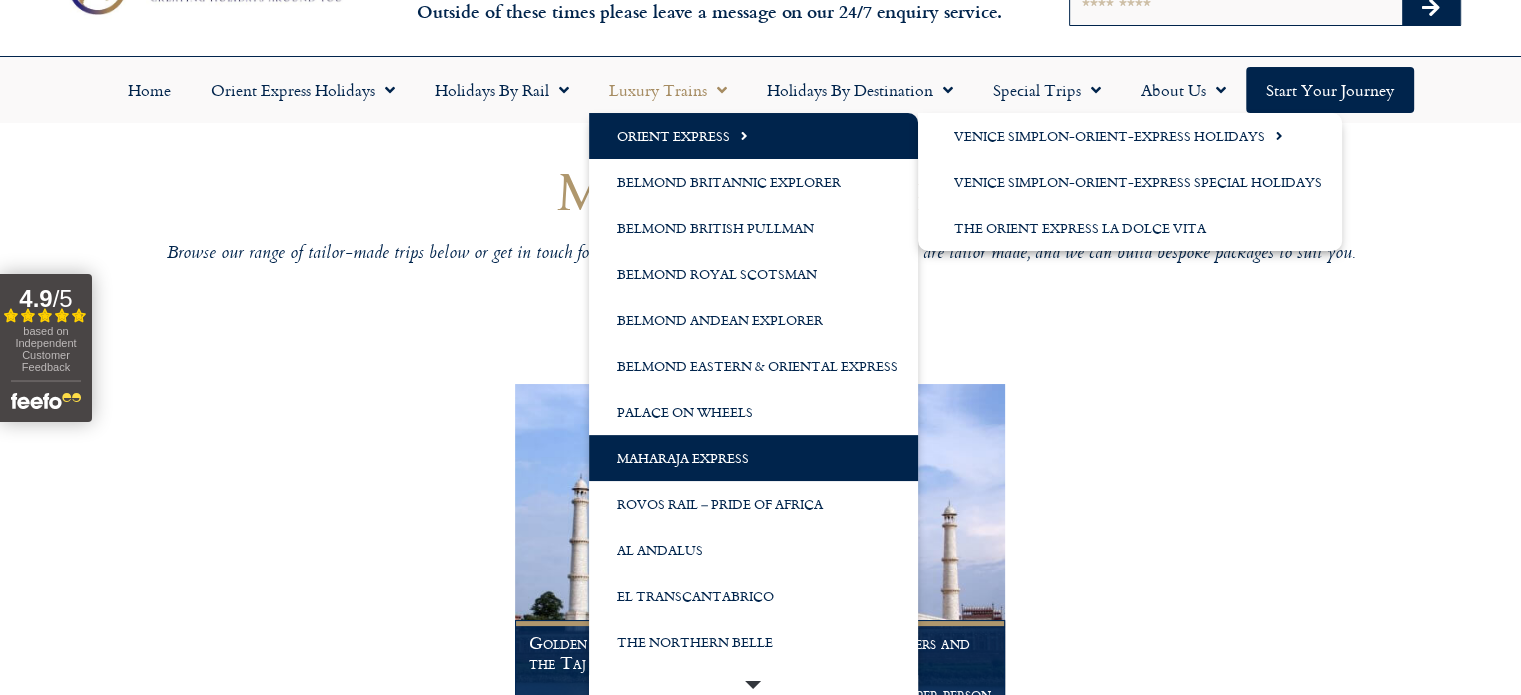 click on "Orient Express" 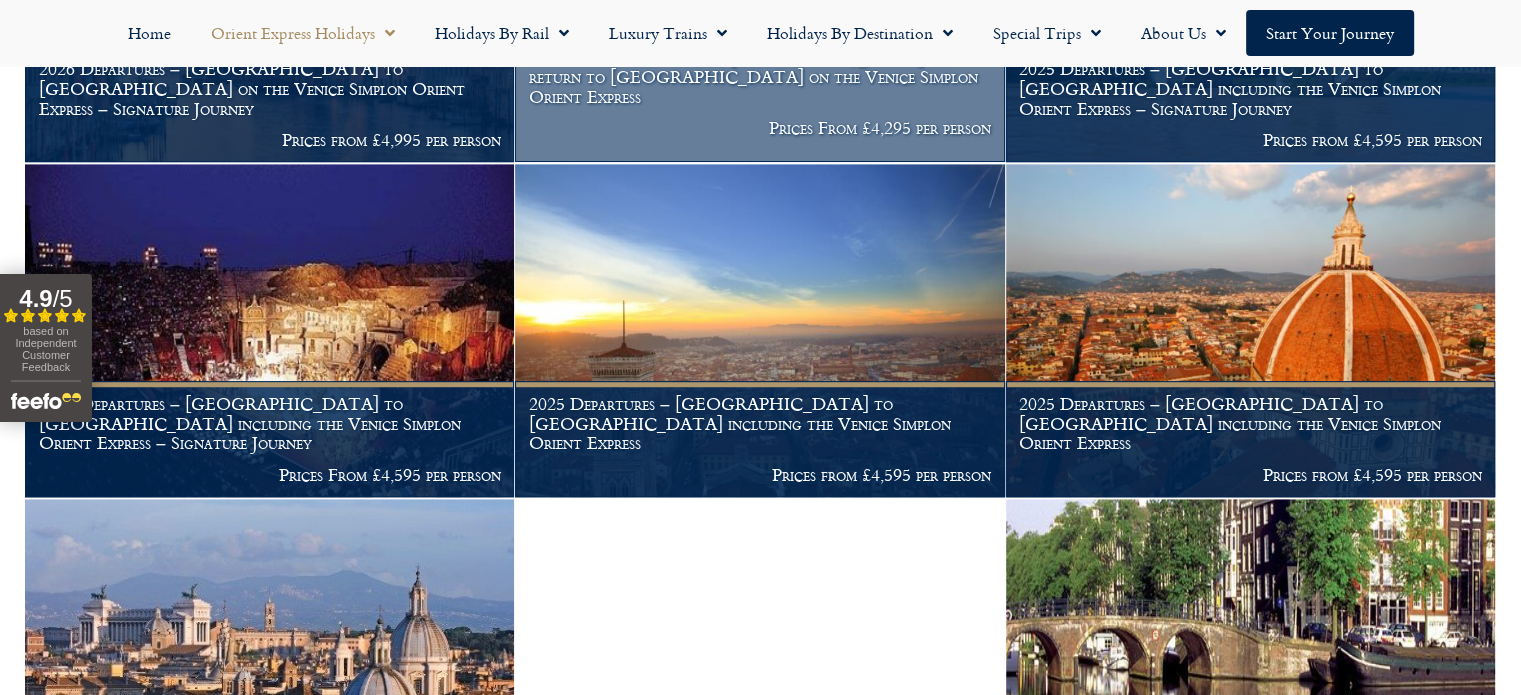 scroll, scrollTop: 1100, scrollLeft: 0, axis: vertical 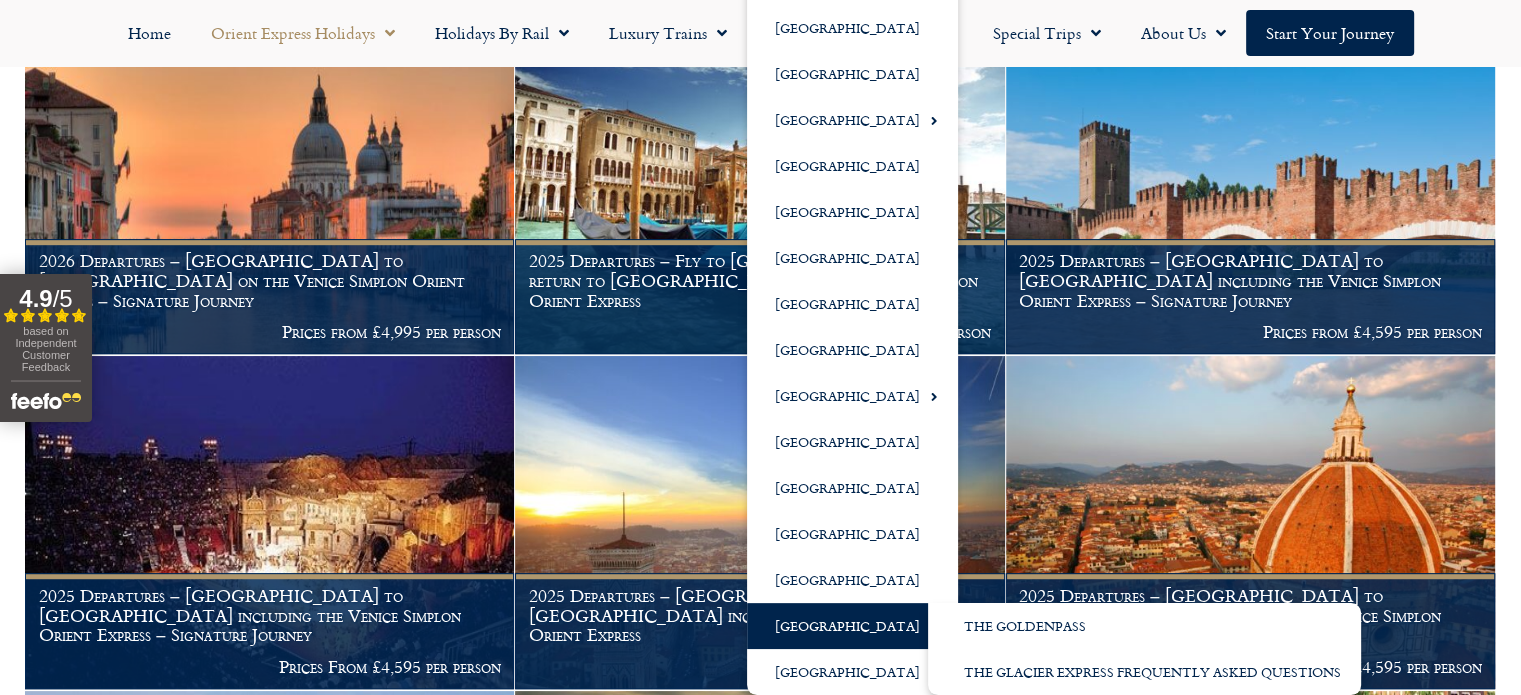click on "[GEOGRAPHIC_DATA]" 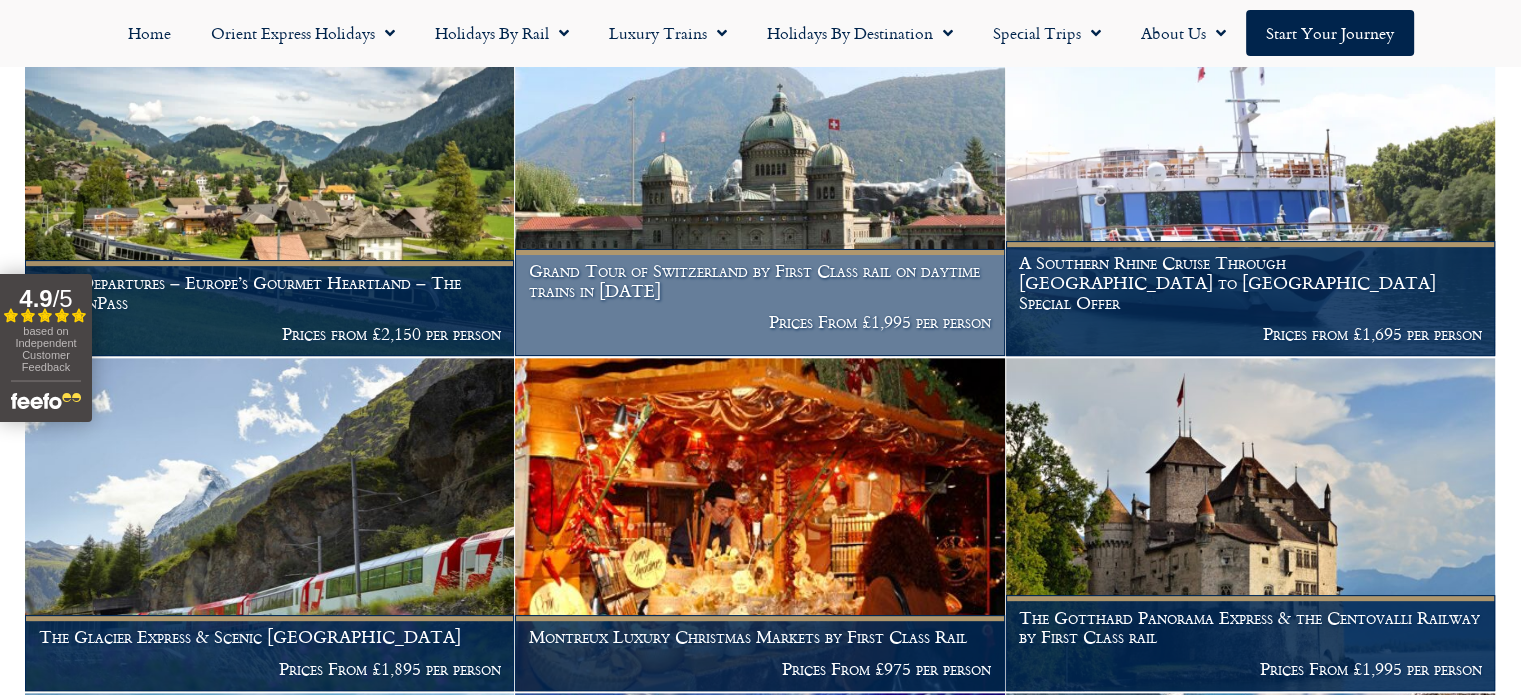scroll, scrollTop: 800, scrollLeft: 0, axis: vertical 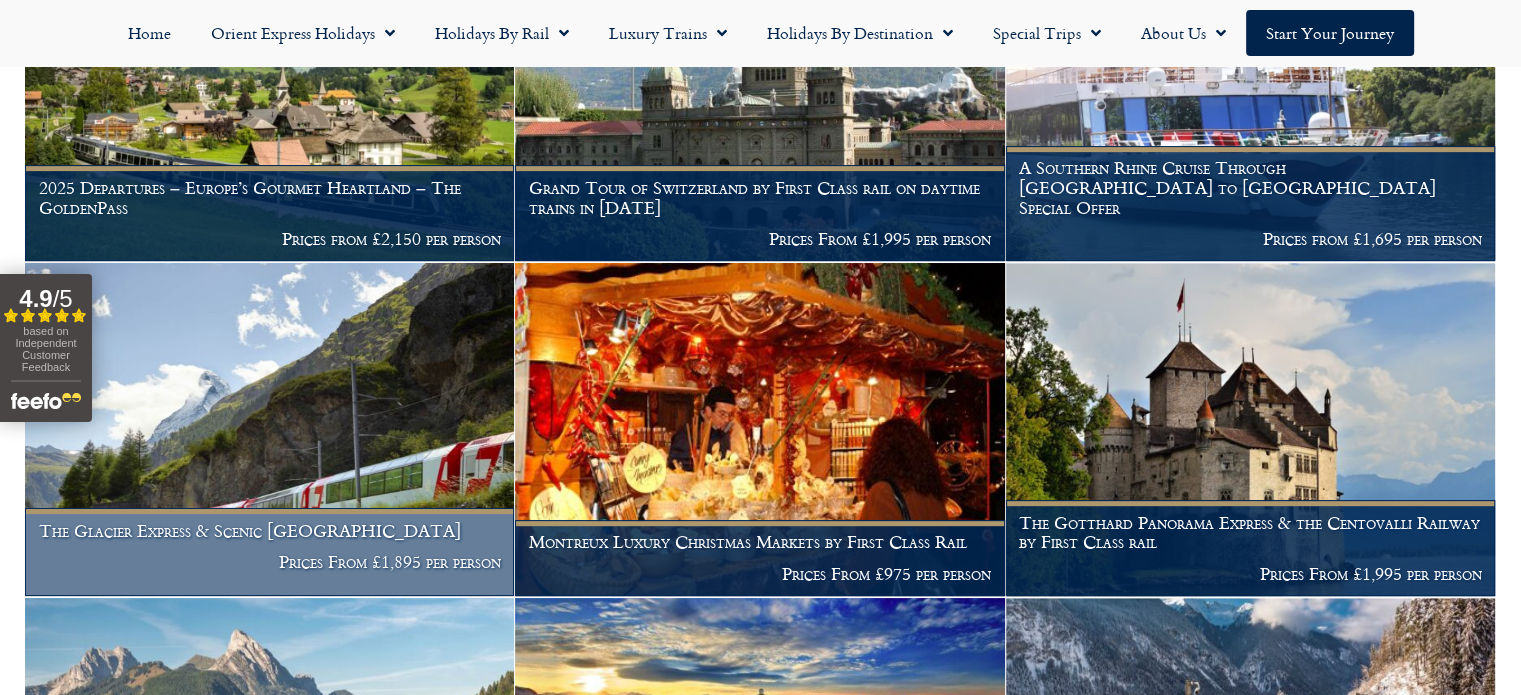 click at bounding box center (269, 429) 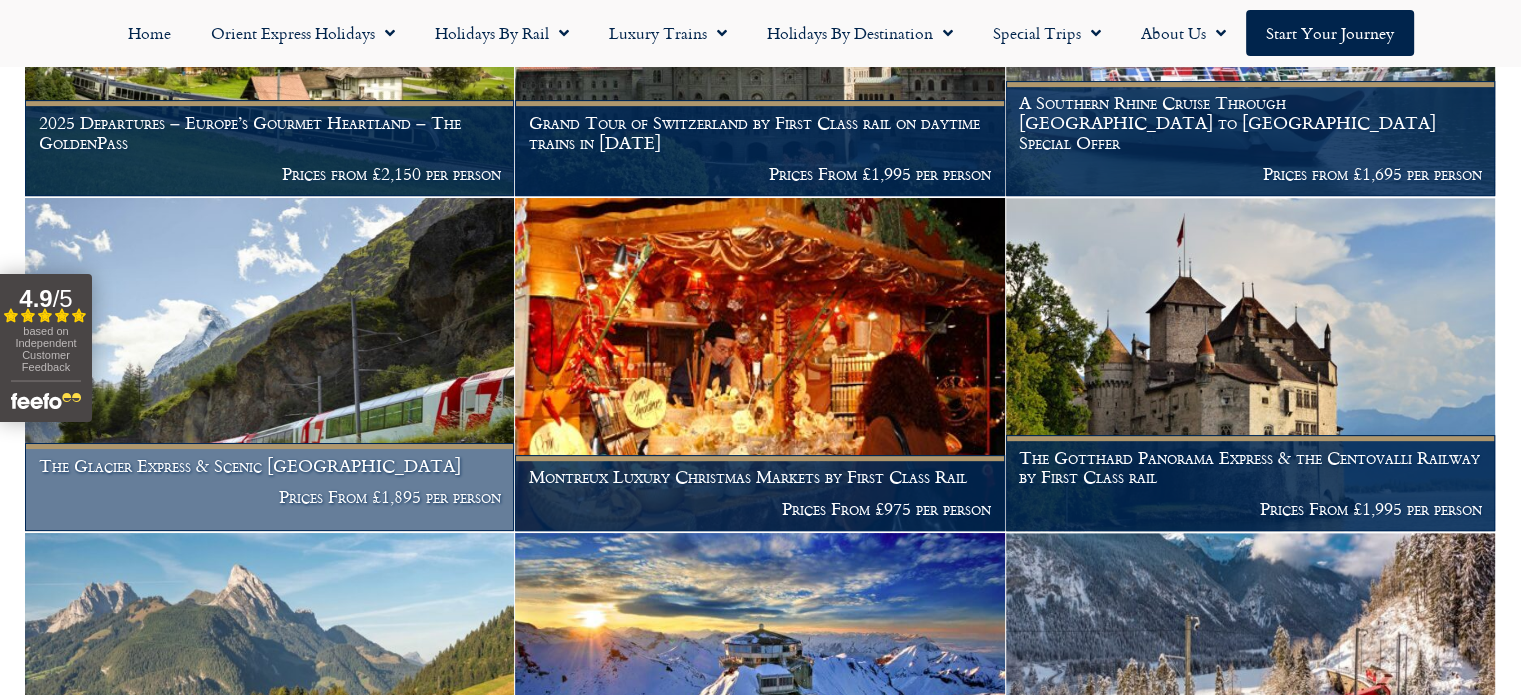 scroll, scrollTop: 900, scrollLeft: 0, axis: vertical 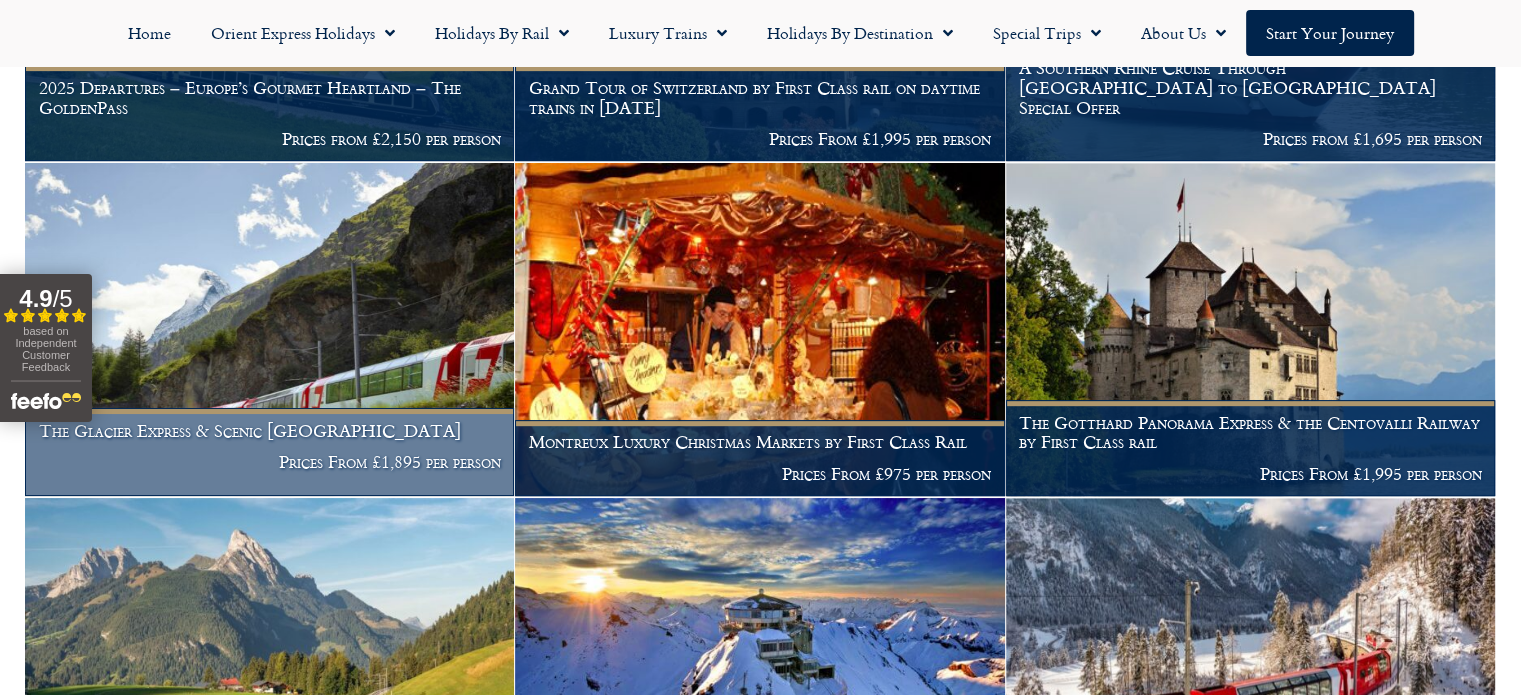 click on "Prices From £1,895 per person" at bounding box center (270, 462) 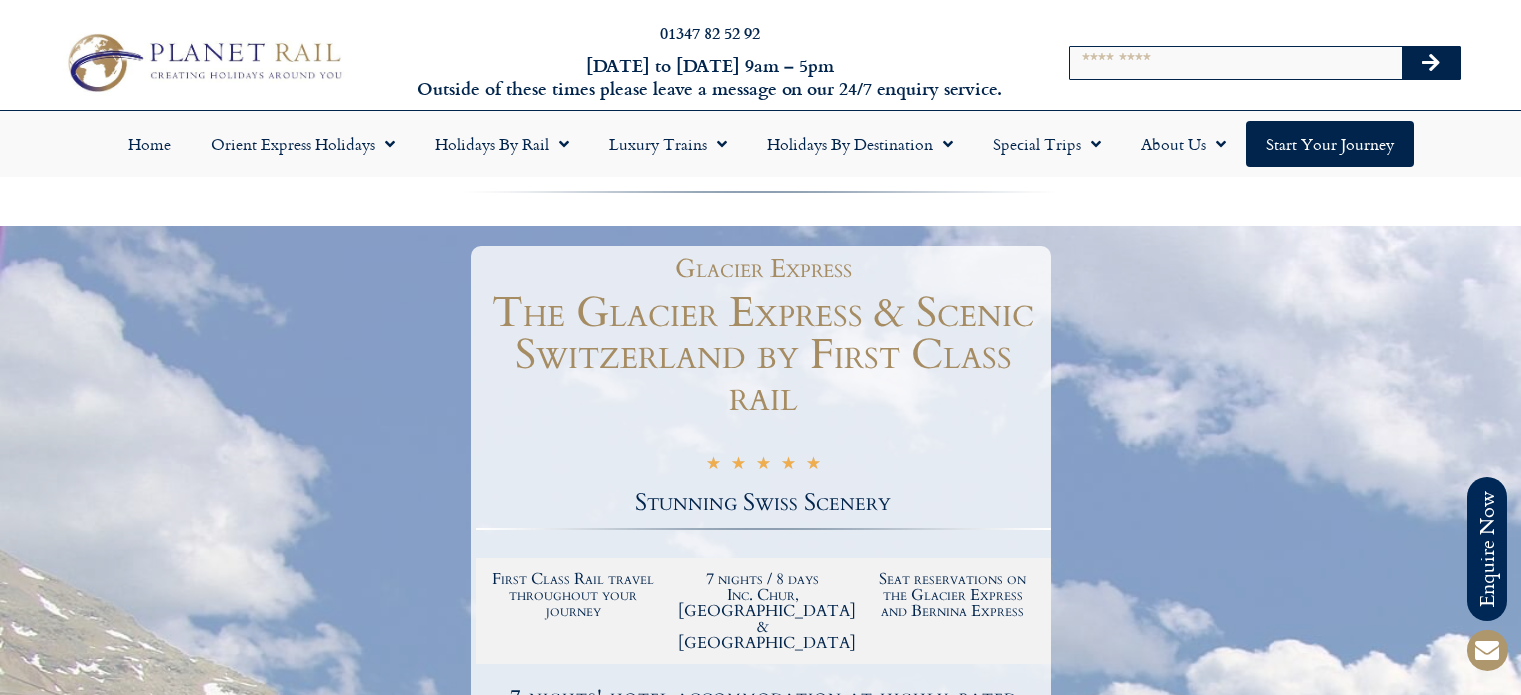 scroll, scrollTop: 0, scrollLeft: 0, axis: both 